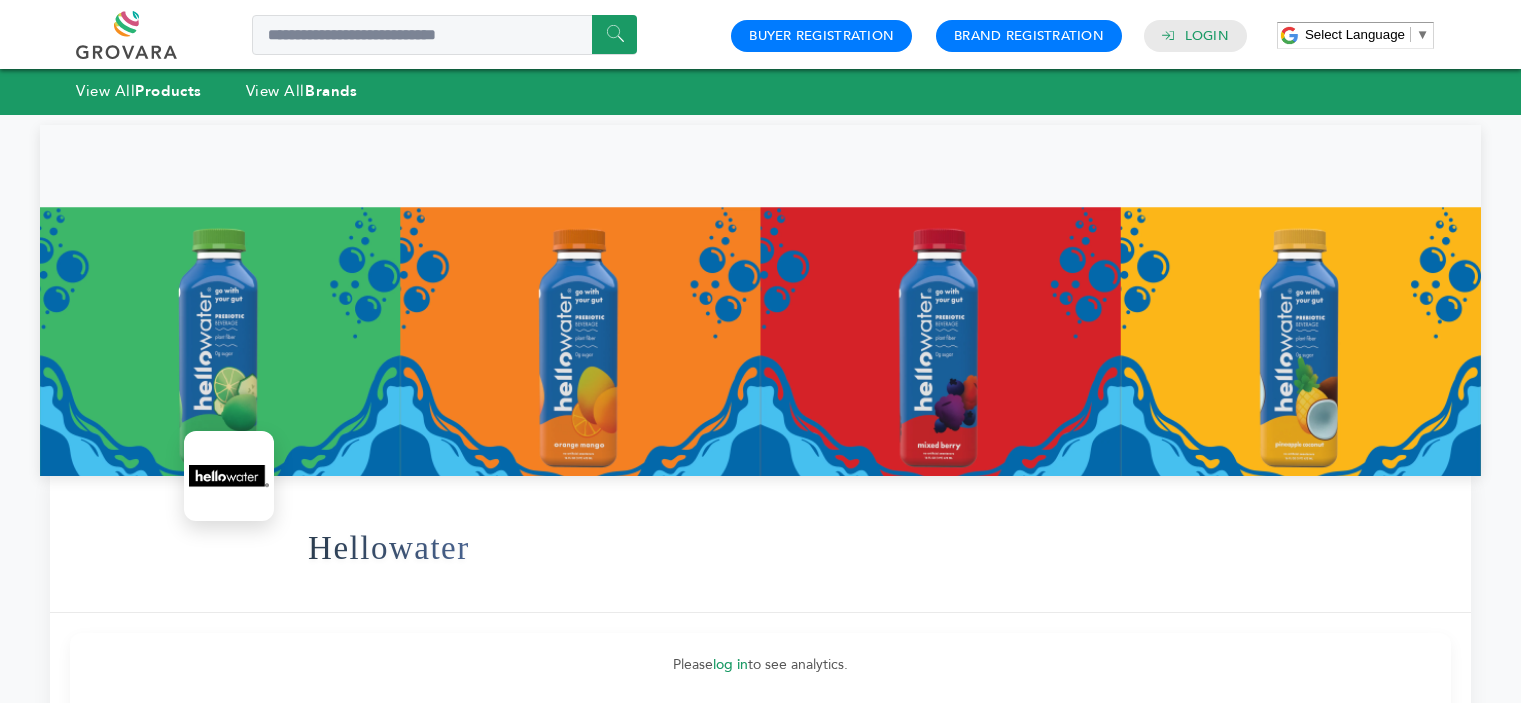 scroll, scrollTop: 628, scrollLeft: 0, axis: vertical 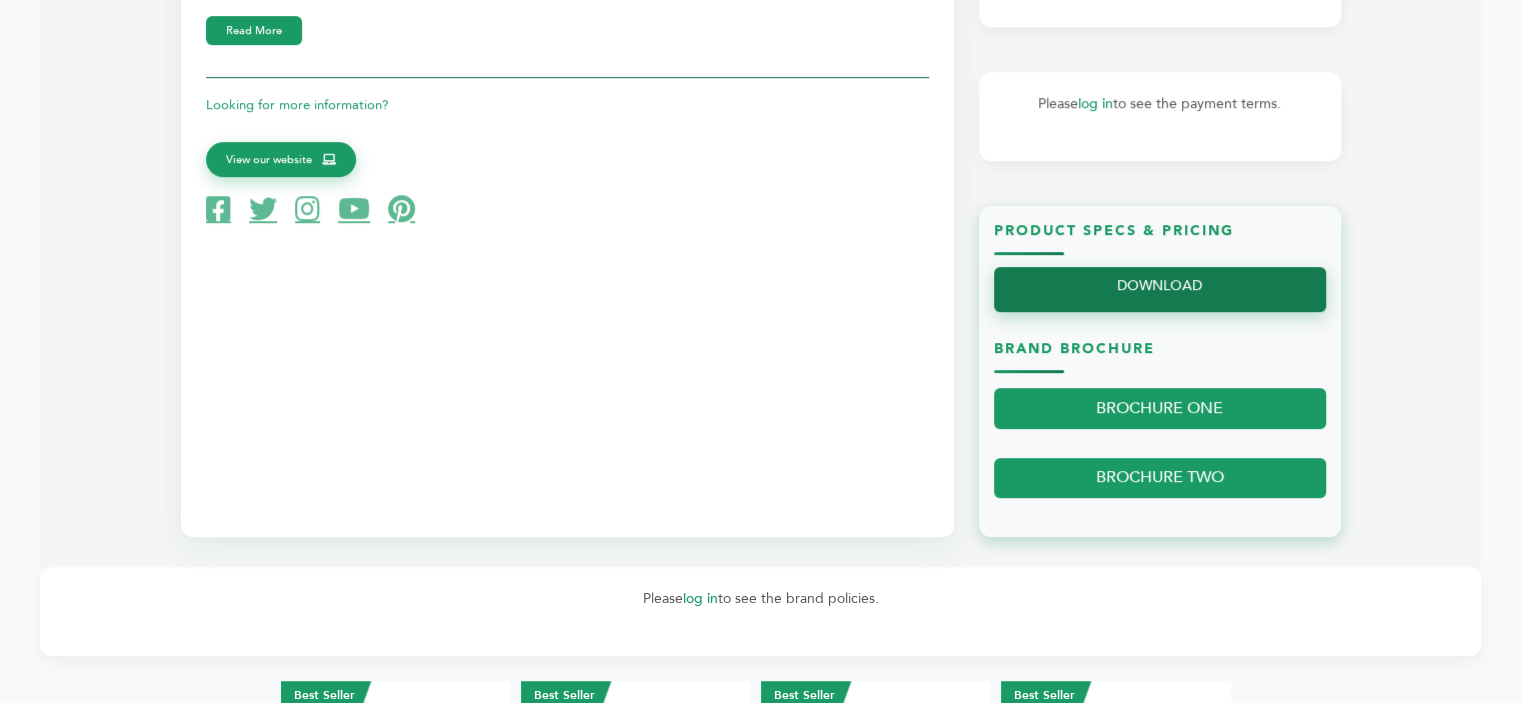 click on "DOWNLOAD" at bounding box center (1160, 289) 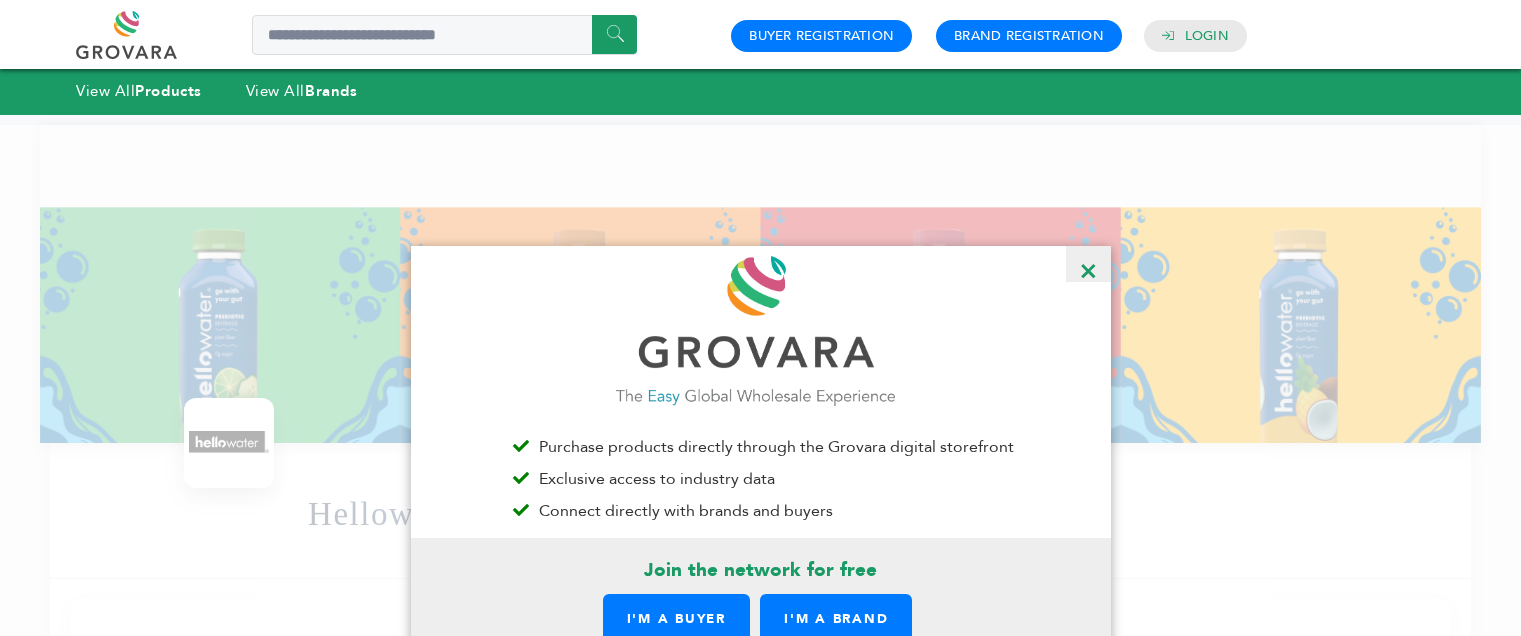 scroll, scrollTop: 0, scrollLeft: 0, axis: both 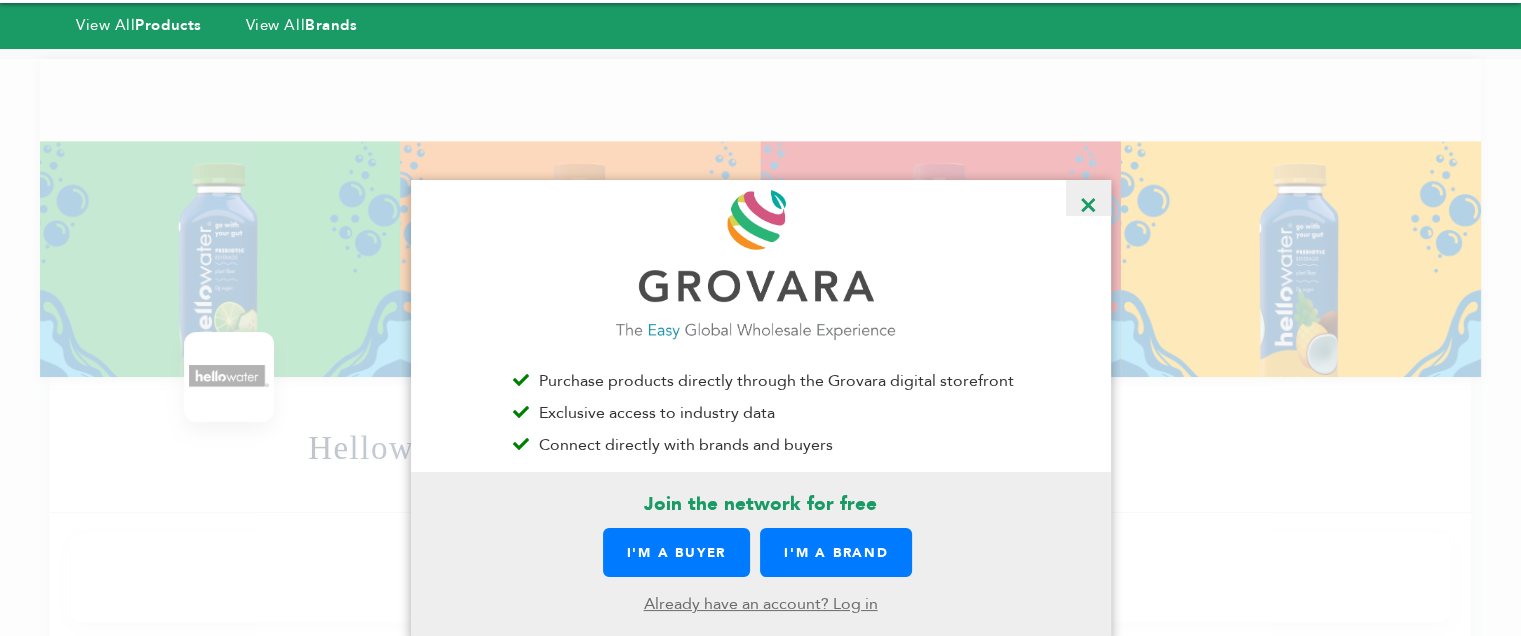 click on "Already have an account? Log in" at bounding box center [761, 604] 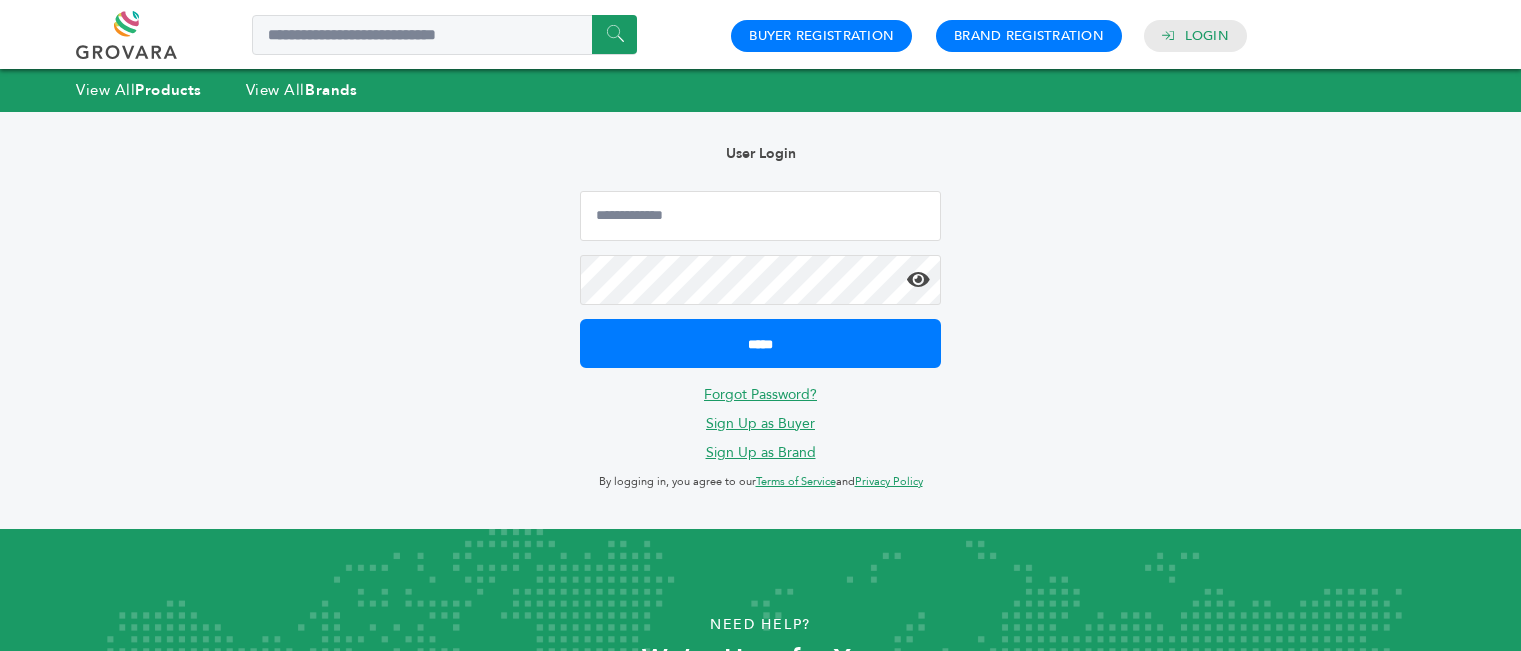 scroll, scrollTop: 0, scrollLeft: 0, axis: both 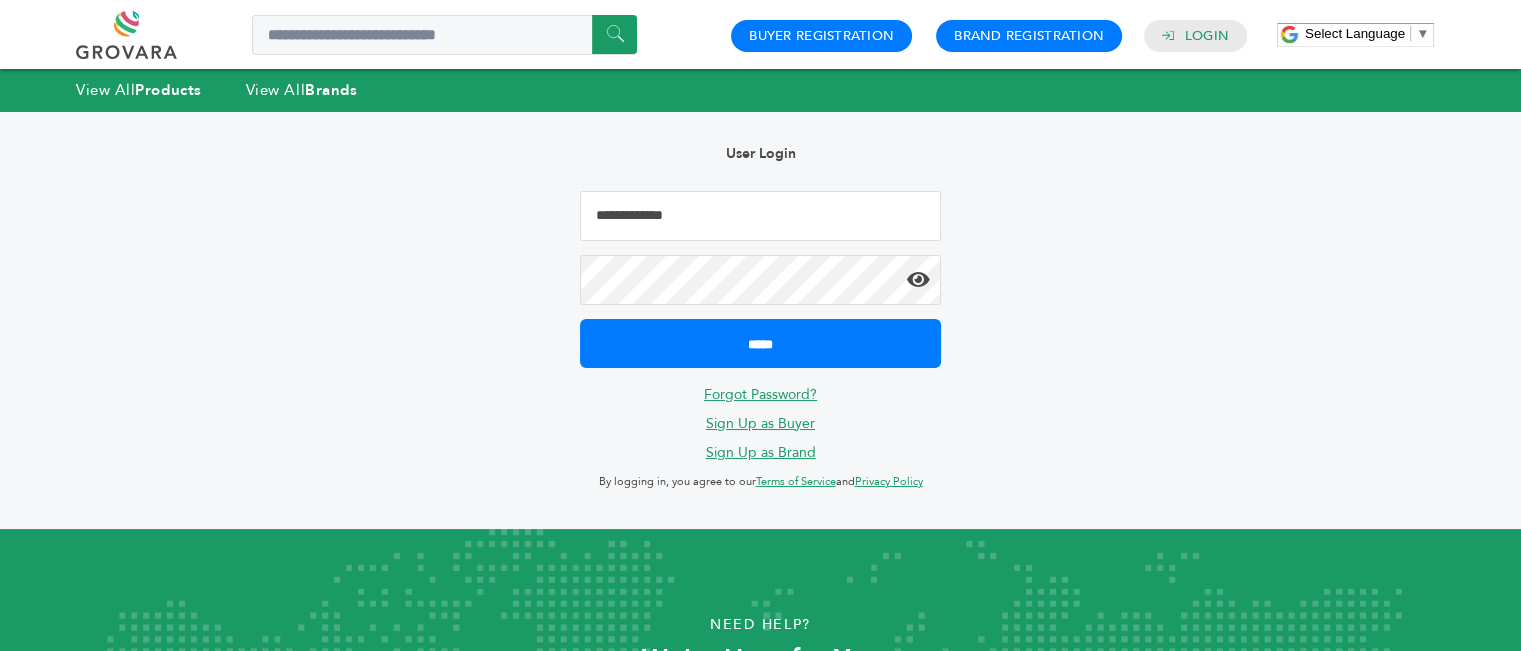 click at bounding box center [760, 216] 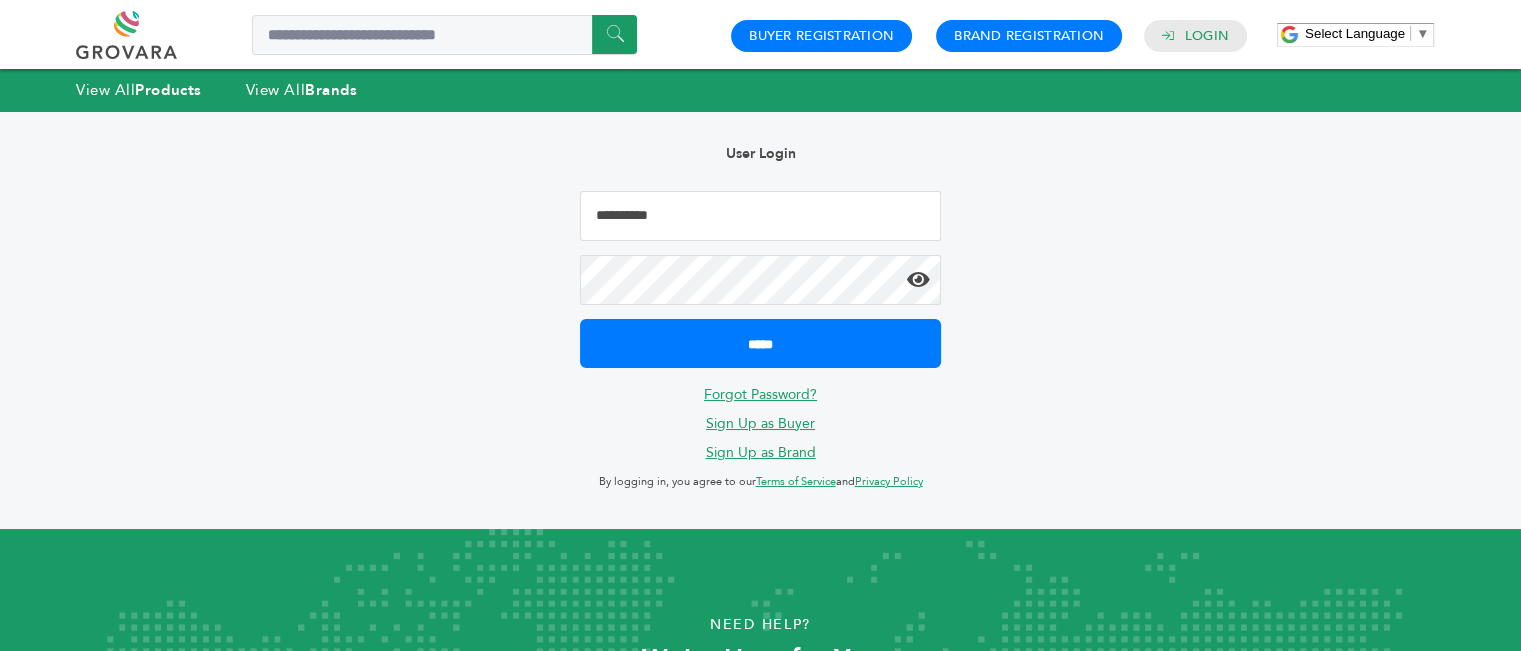 type on "**********" 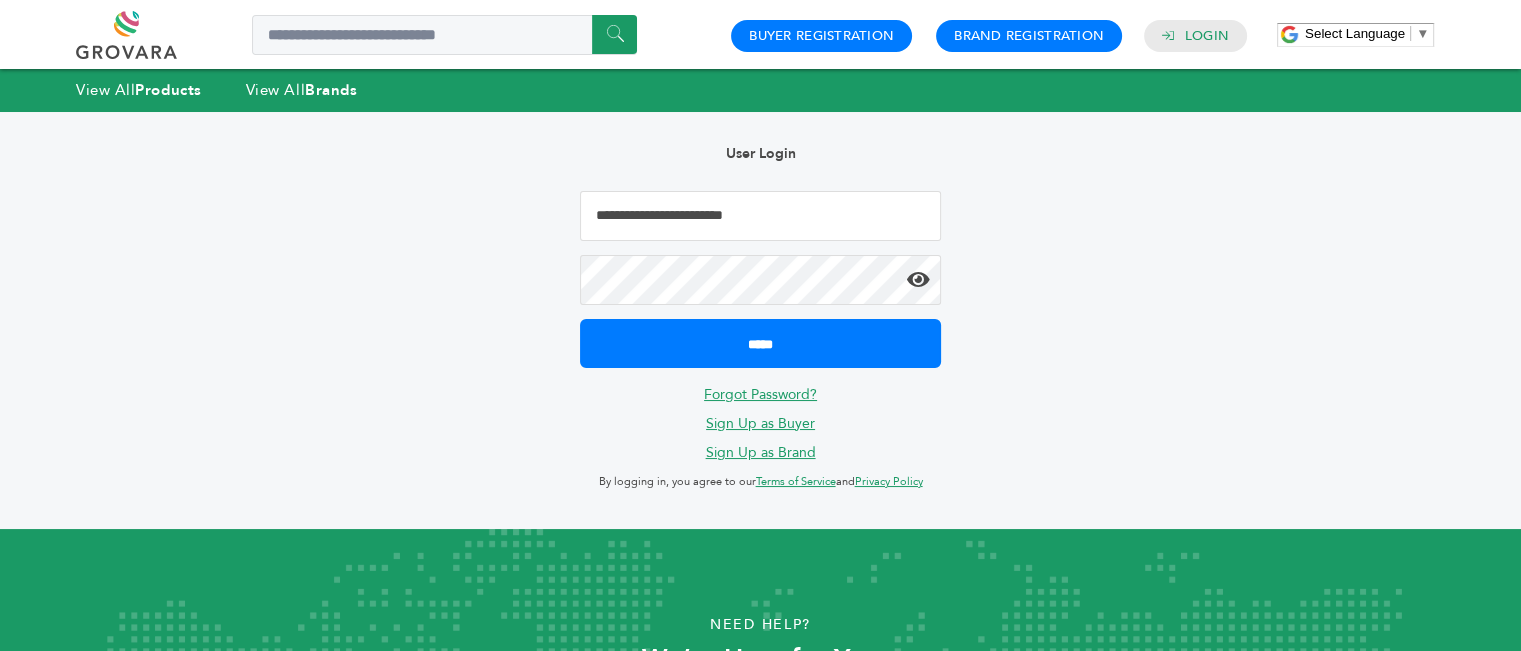 click on "*****" at bounding box center [760, 343] 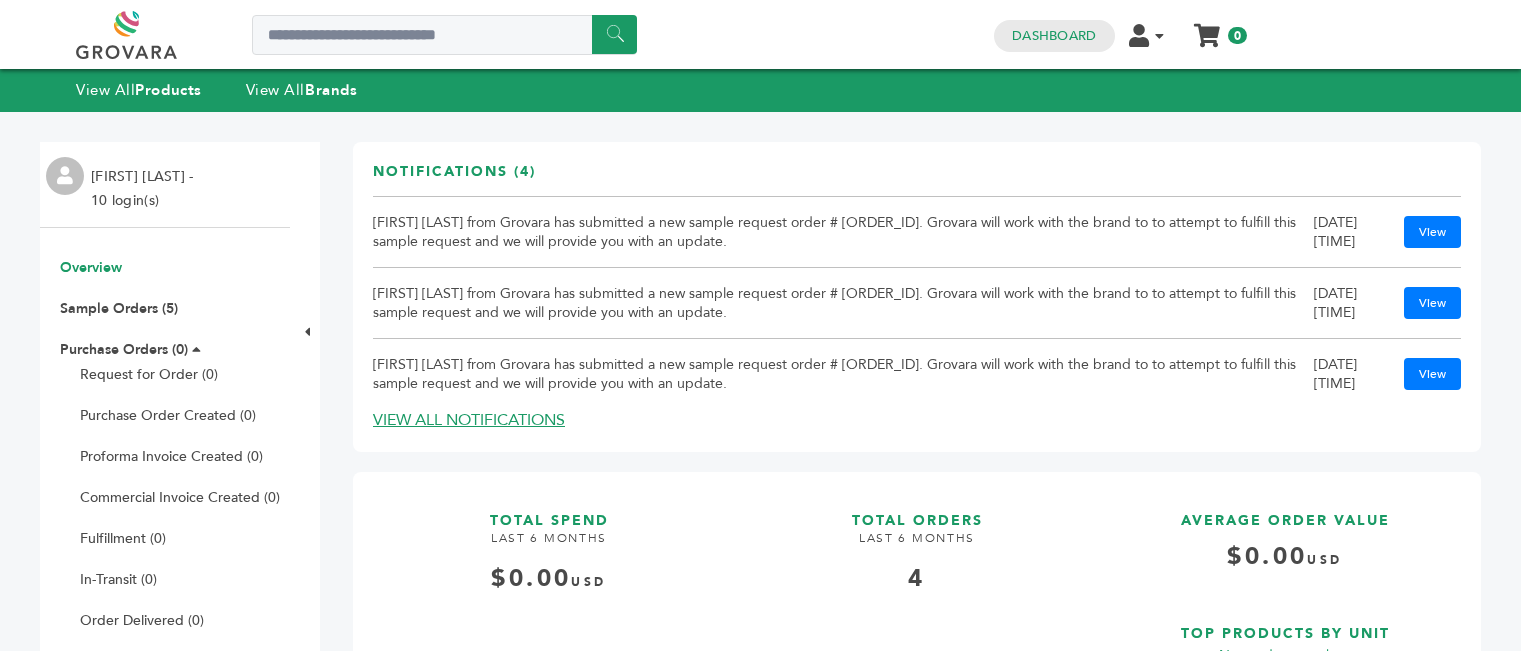 scroll, scrollTop: 0, scrollLeft: 0, axis: both 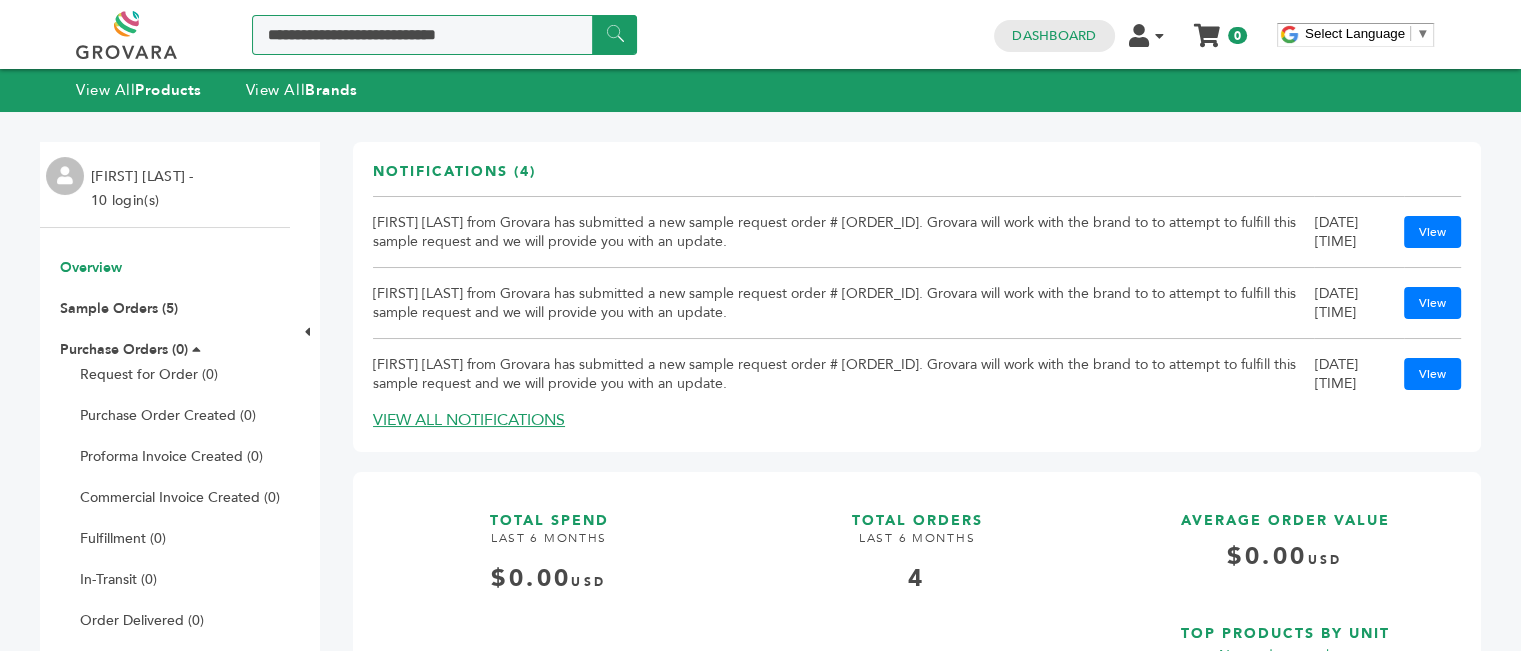 click at bounding box center (444, 35) 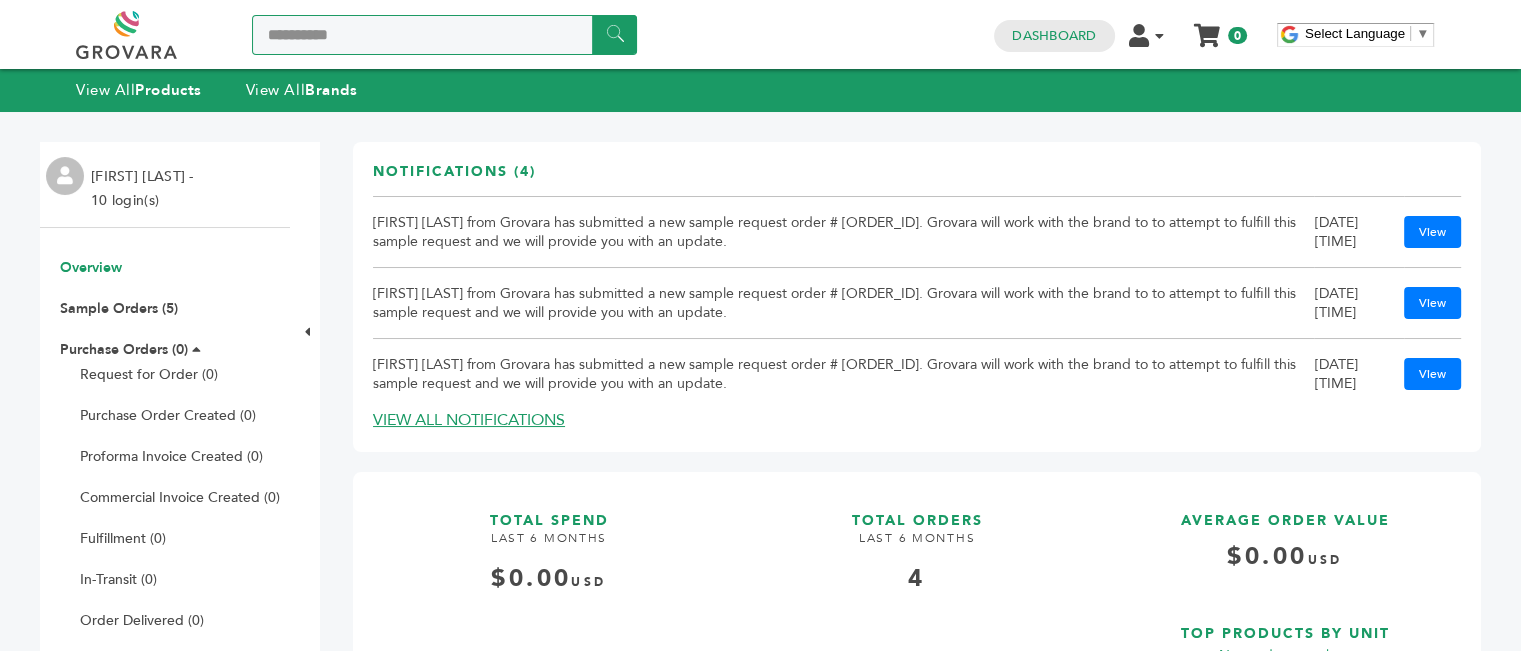 type on "**********" 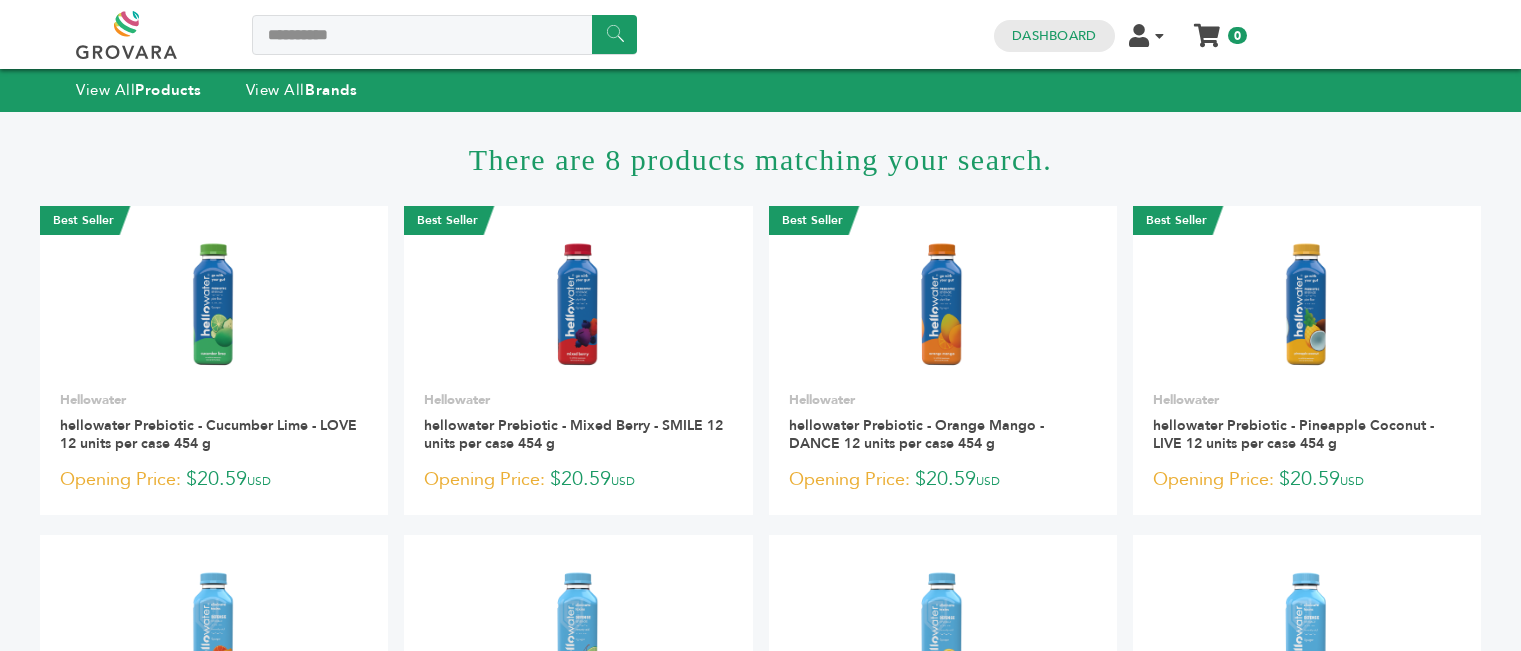 scroll, scrollTop: 0, scrollLeft: 0, axis: both 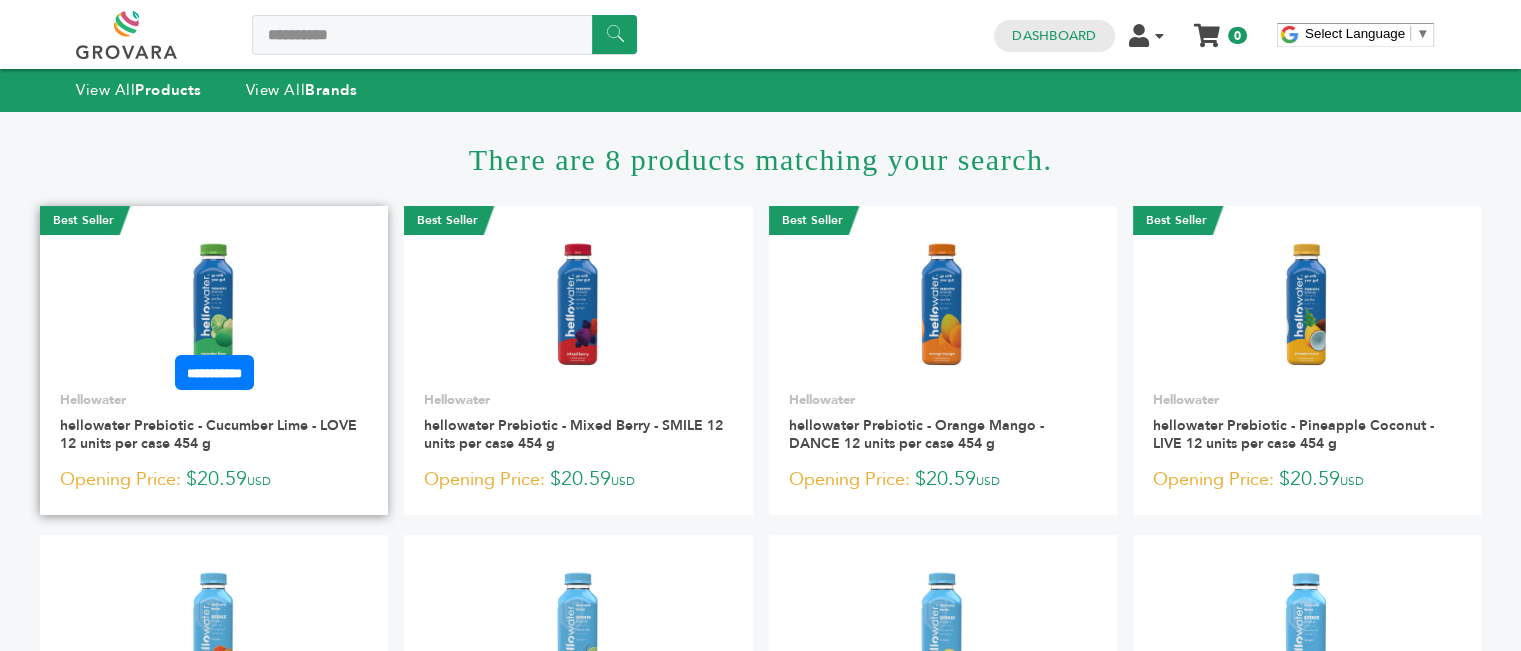 click at bounding box center (214, 305) 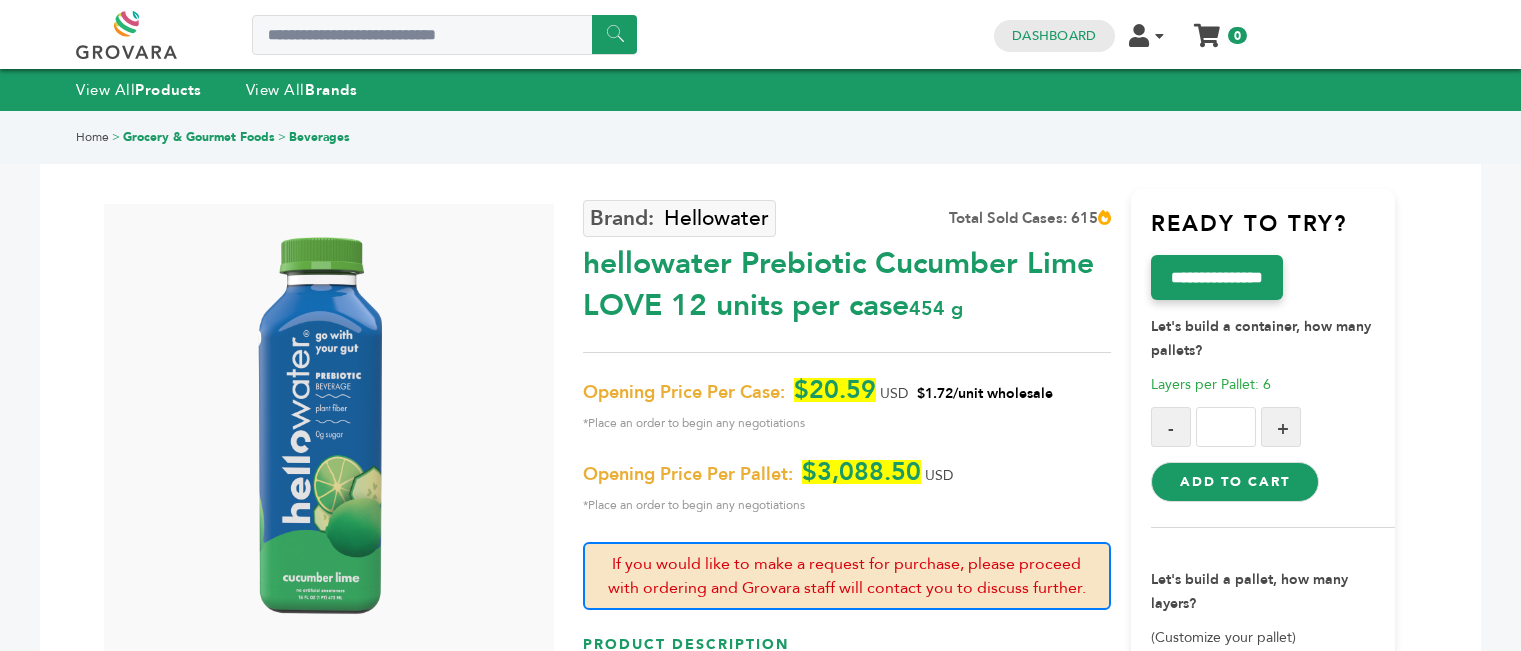 scroll, scrollTop: 0, scrollLeft: 0, axis: both 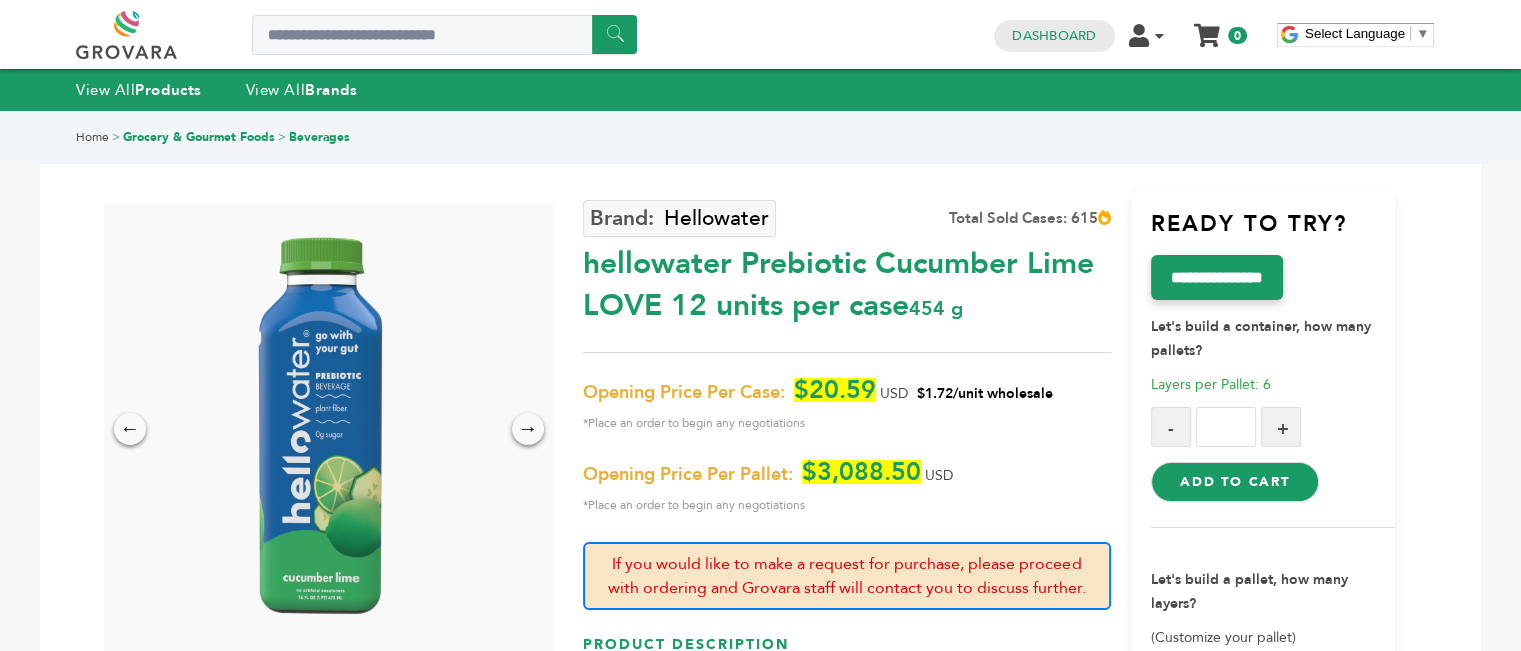 click on "View All  Products
View All  Brands" at bounding box center [760, 90] 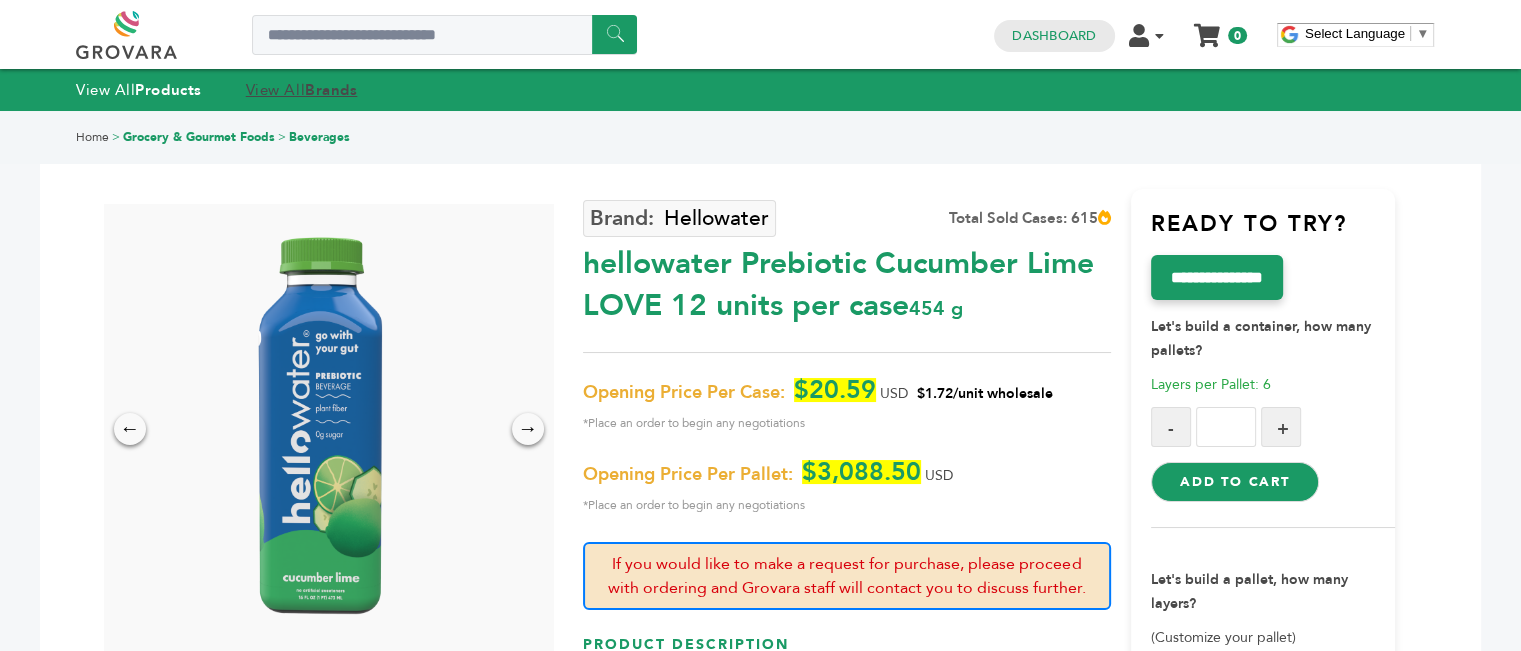 click on "View All  Brands" at bounding box center [302, 90] 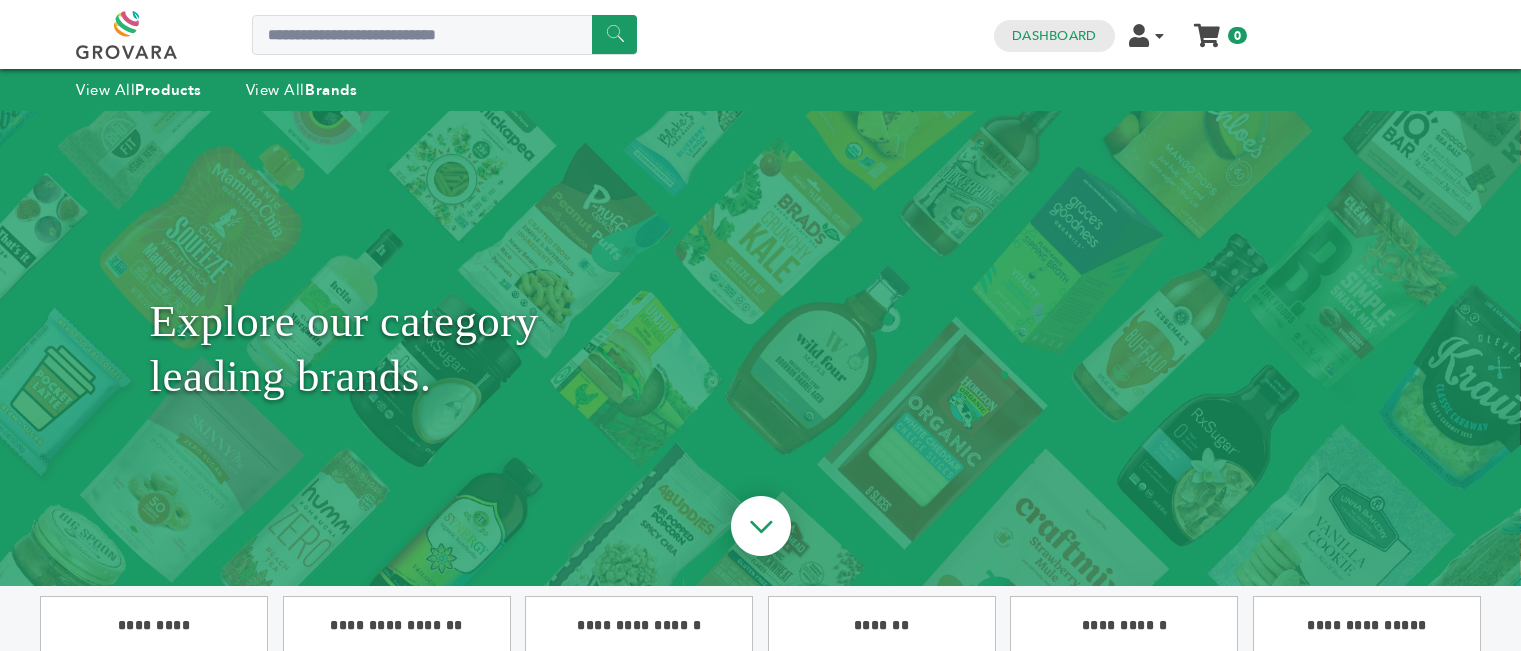 scroll, scrollTop: 0, scrollLeft: 0, axis: both 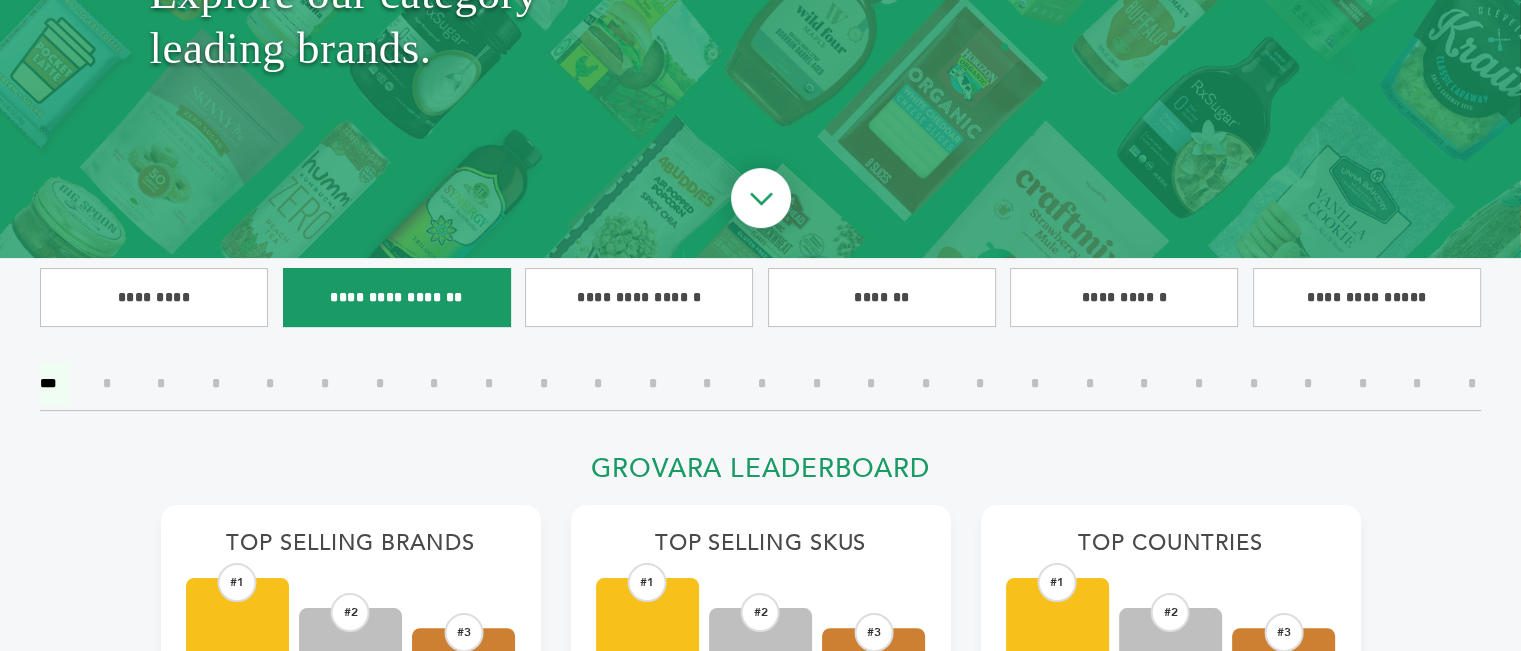 drag, startPoint x: 443, startPoint y: 299, endPoint x: 404, endPoint y: 299, distance: 39 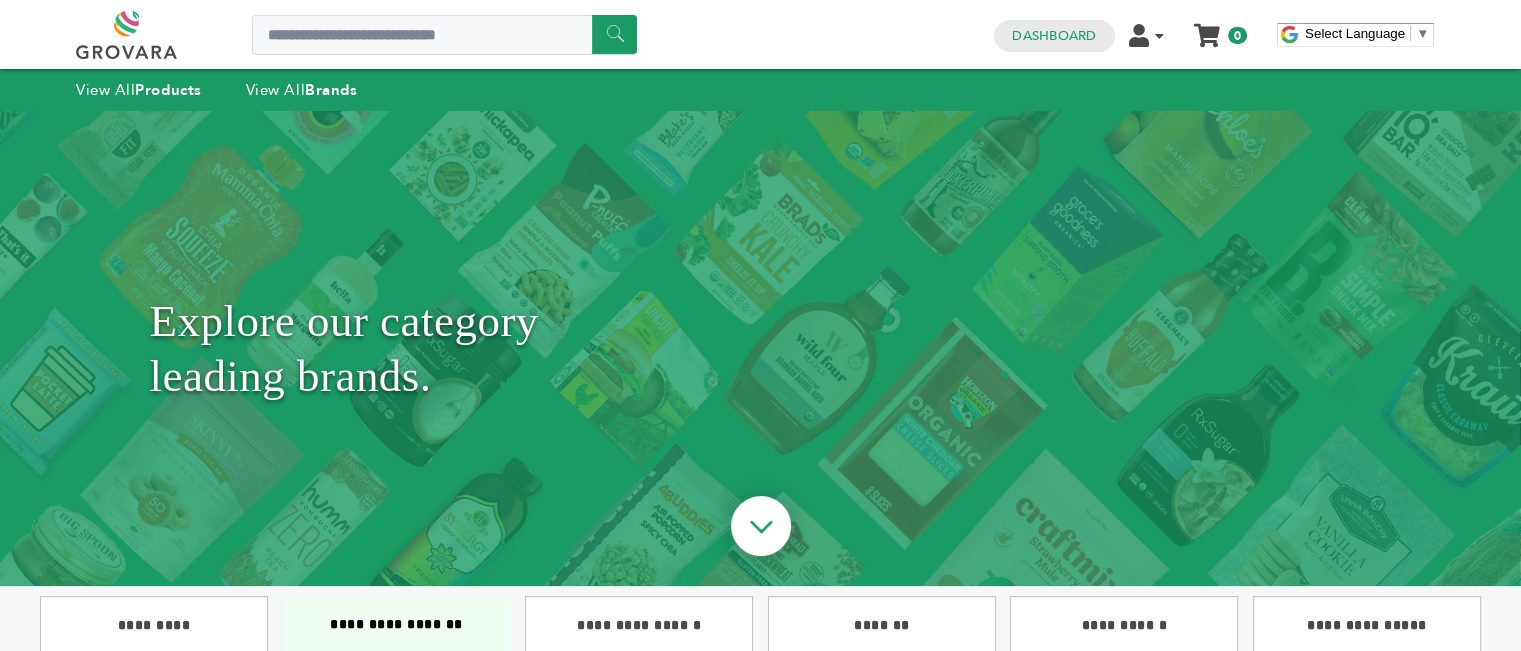scroll, scrollTop: 304, scrollLeft: 0, axis: vertical 